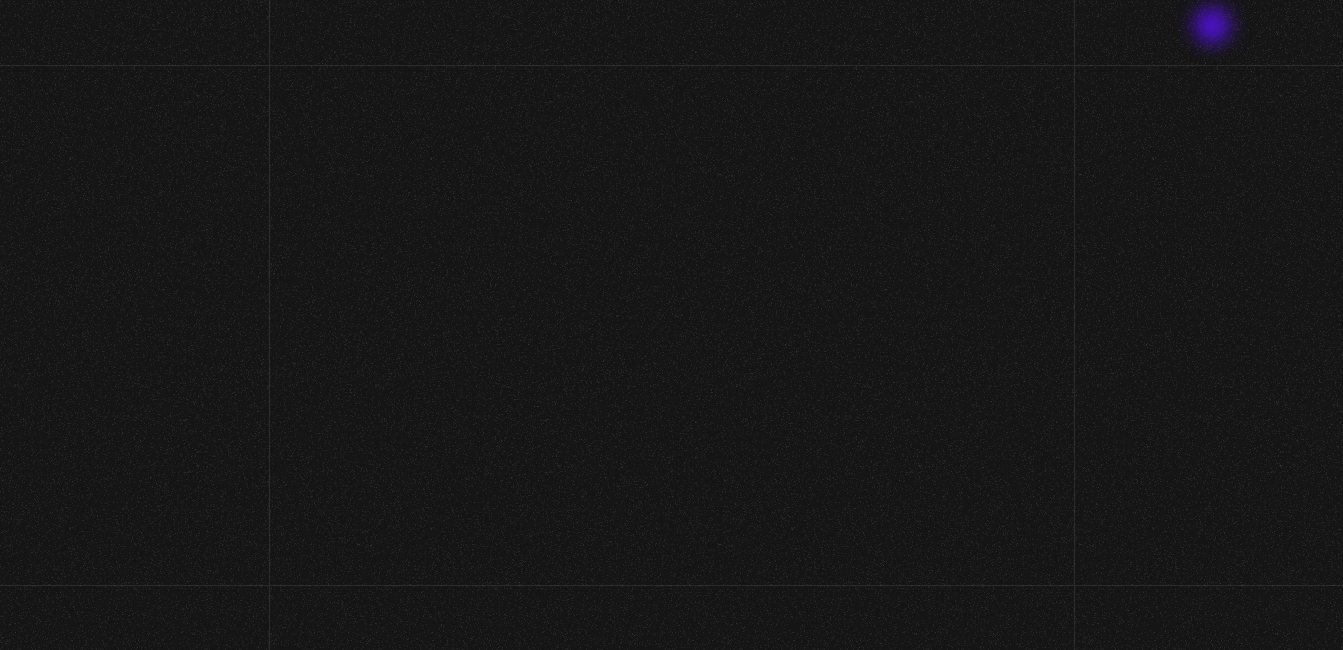 scroll, scrollTop: 0, scrollLeft: 0, axis: both 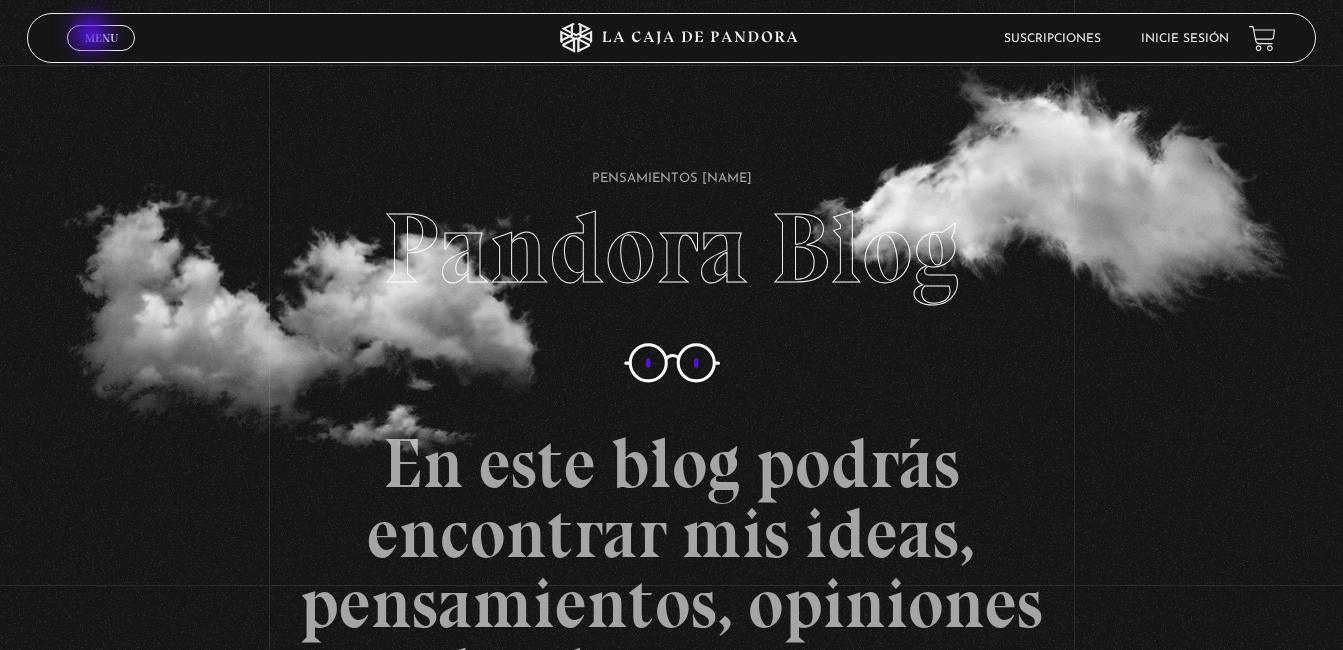 click on "Menu" at bounding box center (101, 38) 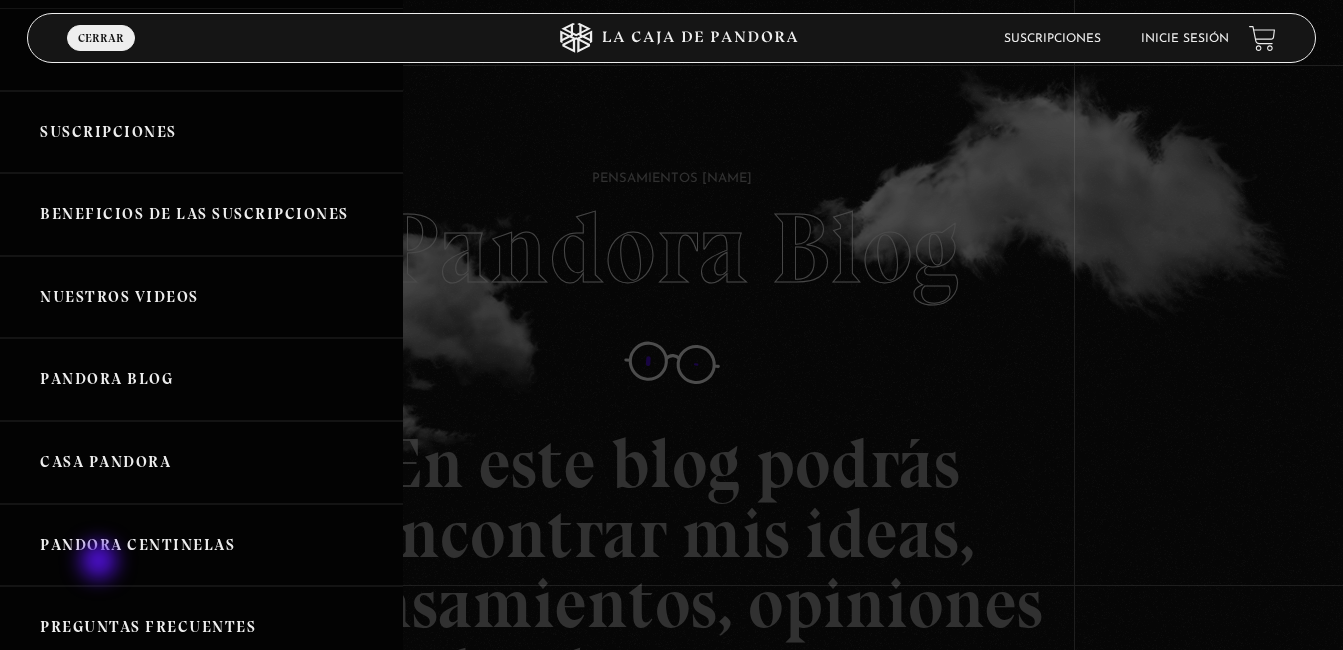 scroll, scrollTop: 300, scrollLeft: 0, axis: vertical 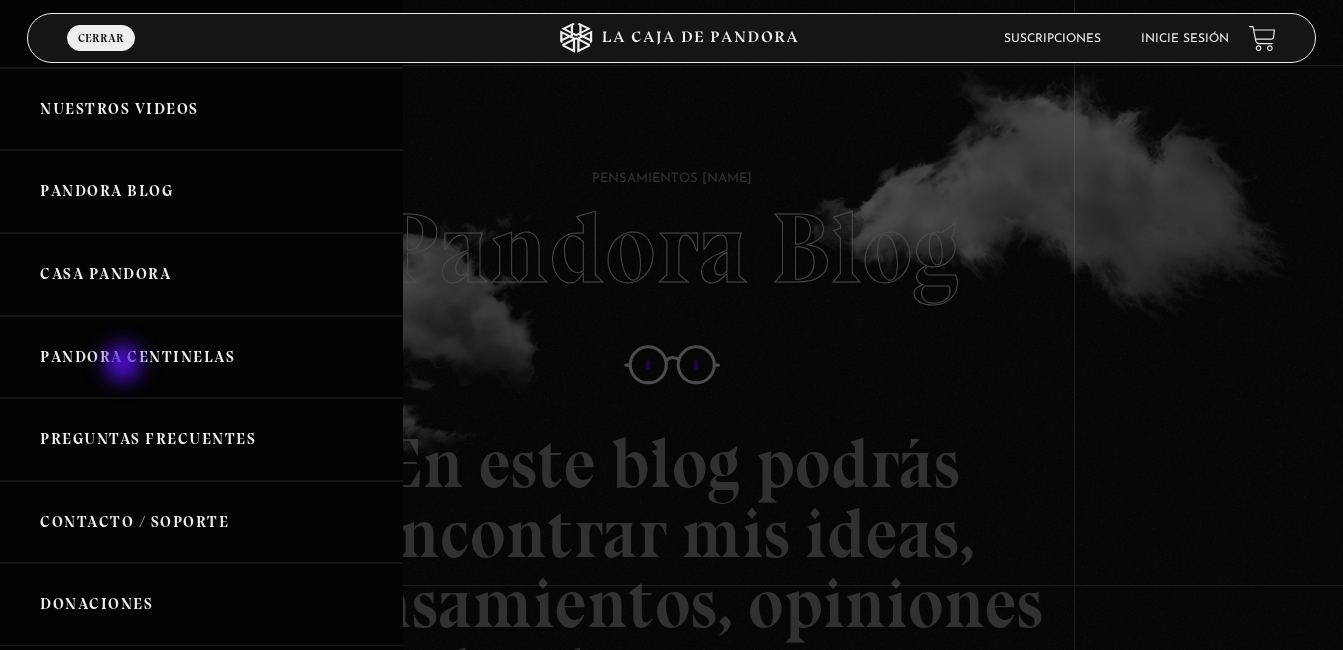 click on "Pandora Centinelas" at bounding box center (201, 357) 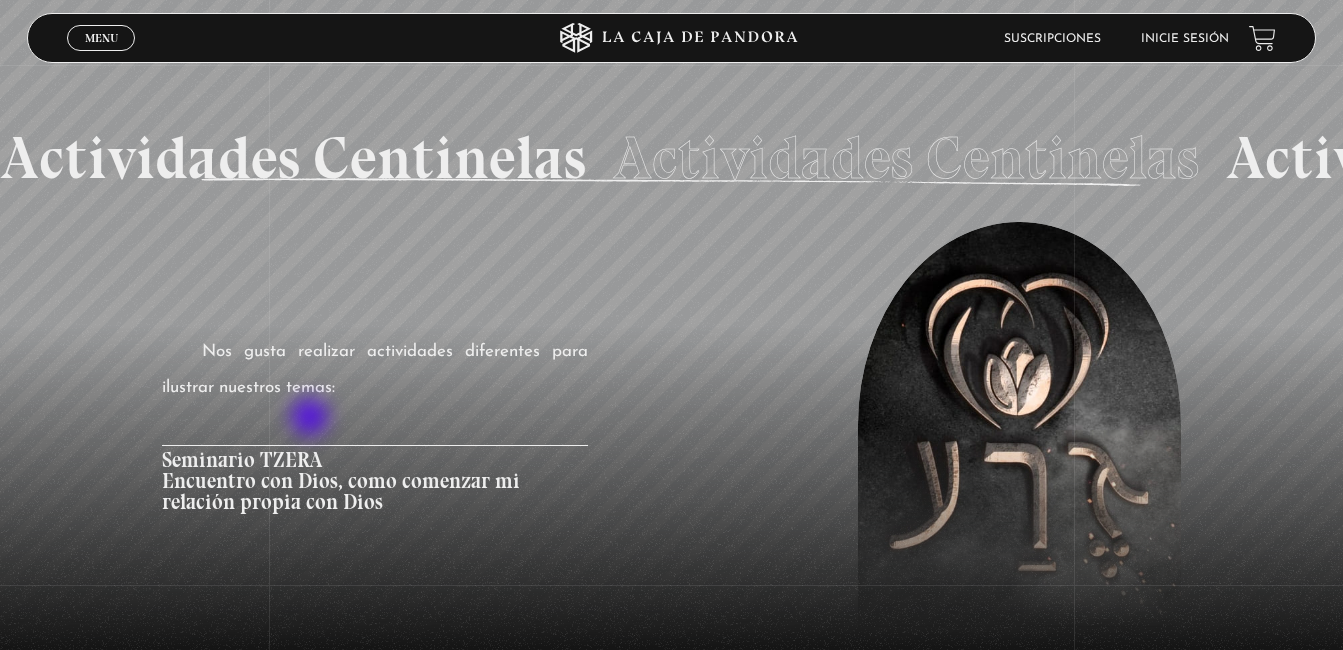 scroll, scrollTop: 2093, scrollLeft: 0, axis: vertical 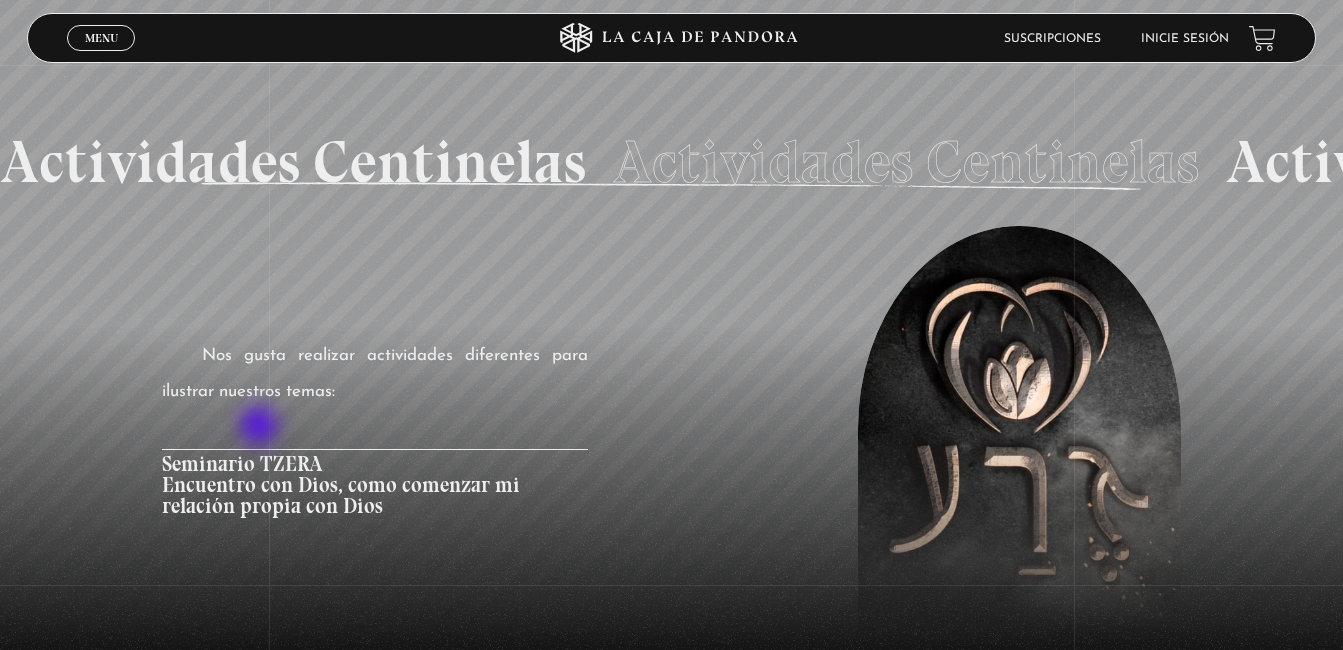 click on "Seminario TZERA   Encuentro con Dios, como comenzar mi relación propia con Dios" at bounding box center (374, 484) 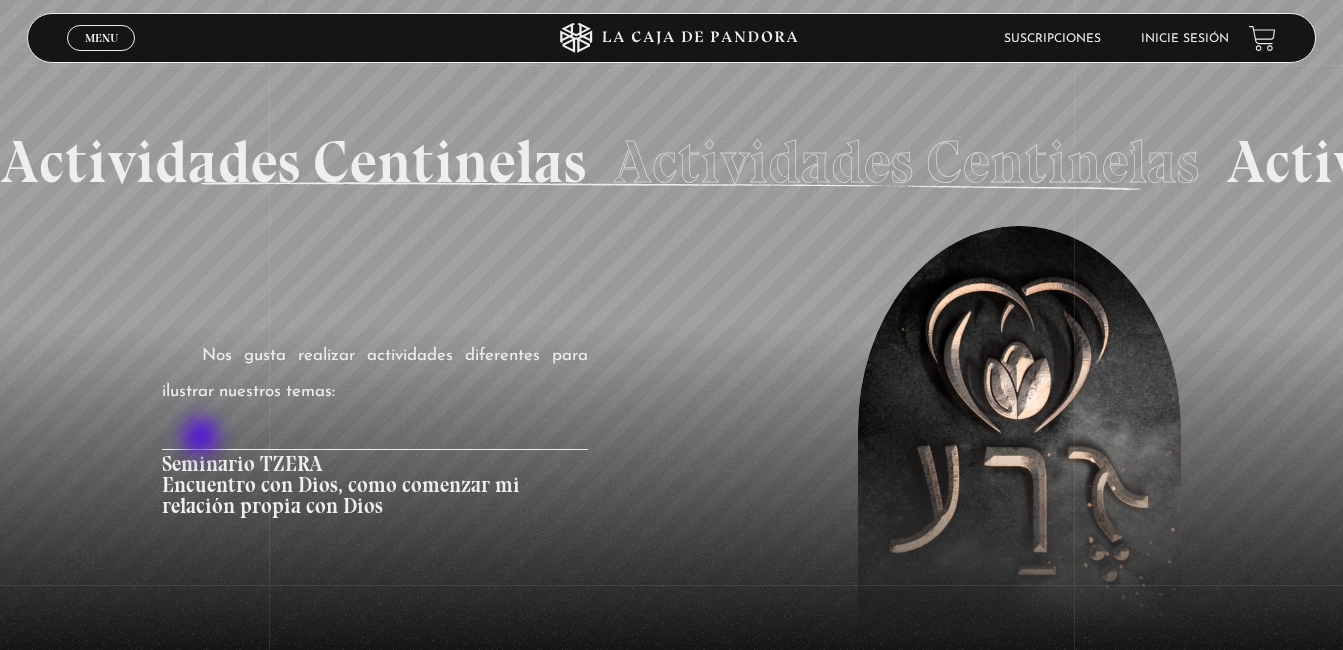 click on "Seminario TZERA   Encuentro con Dios, como comenzar mi relación propia con Dios" at bounding box center [374, 484] 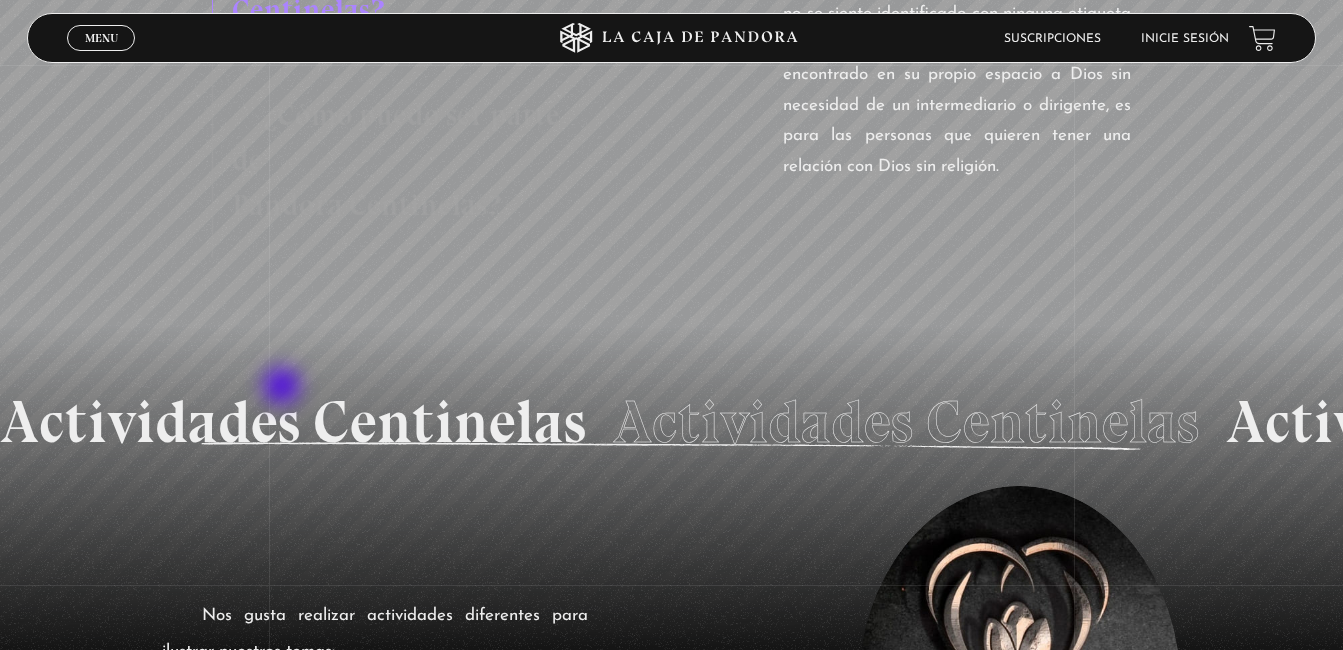 scroll, scrollTop: 1693, scrollLeft: 0, axis: vertical 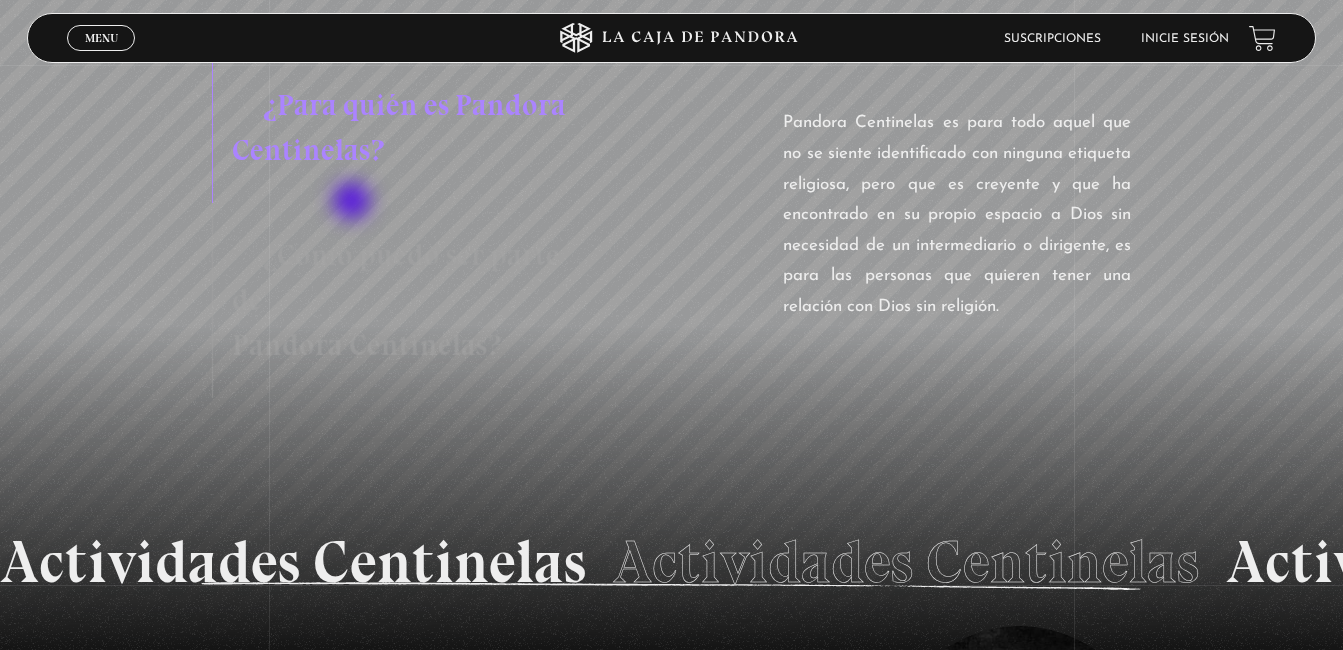 click on "¿Cómo puedo ser parte de  Pandora Centinelas?" at bounding box center [405, 300] 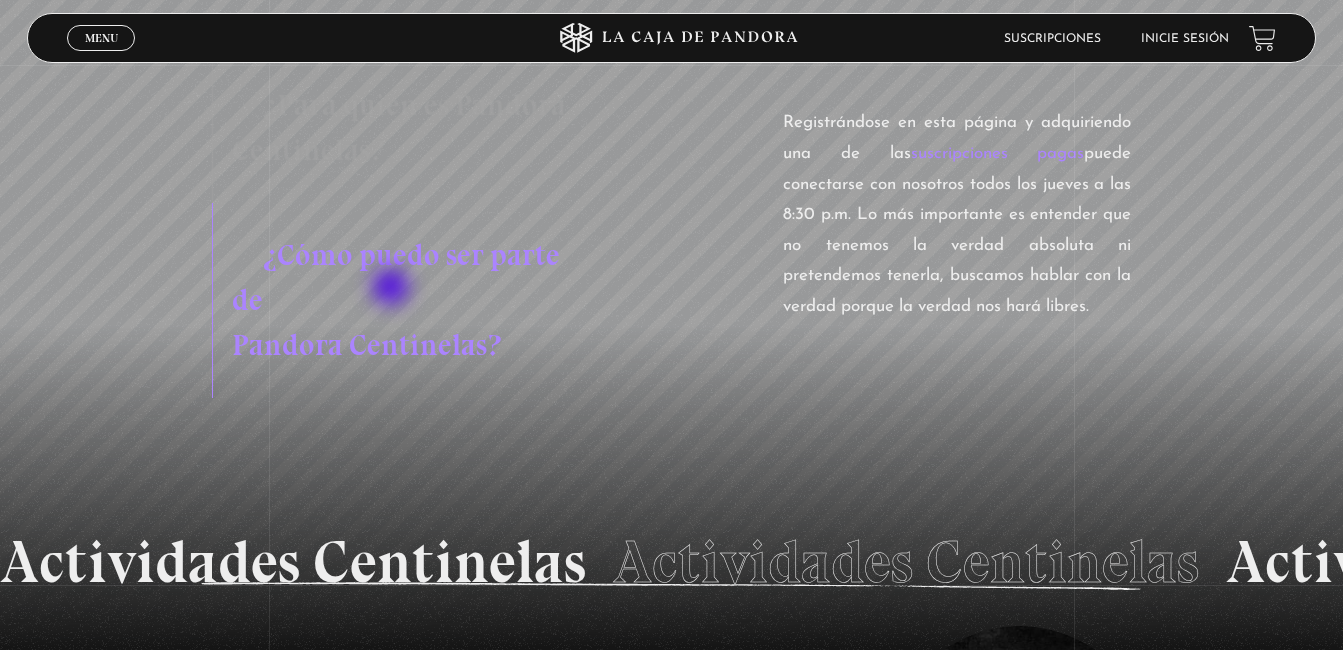 click on "¿Cómo puedo ser parte de  Pandora Centinelas?" at bounding box center (405, 300) 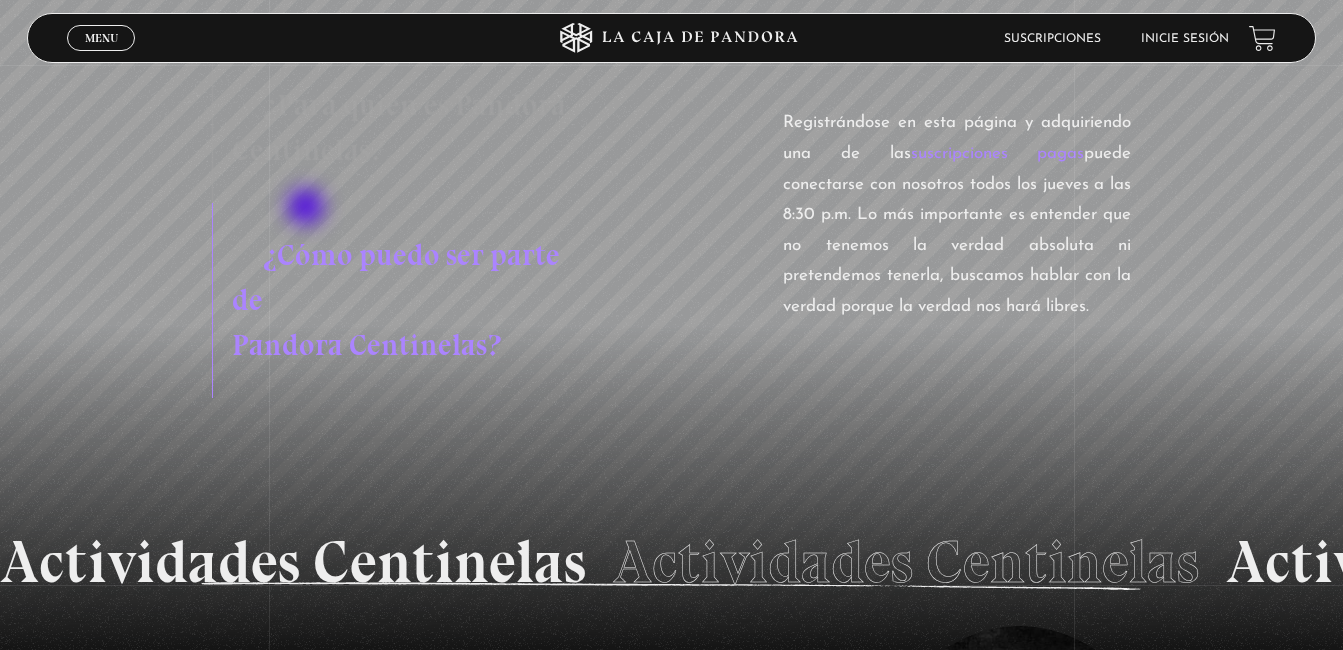 click on "¿Cómo puedo ser parte de  Pandora Centinelas?" at bounding box center [405, 300] 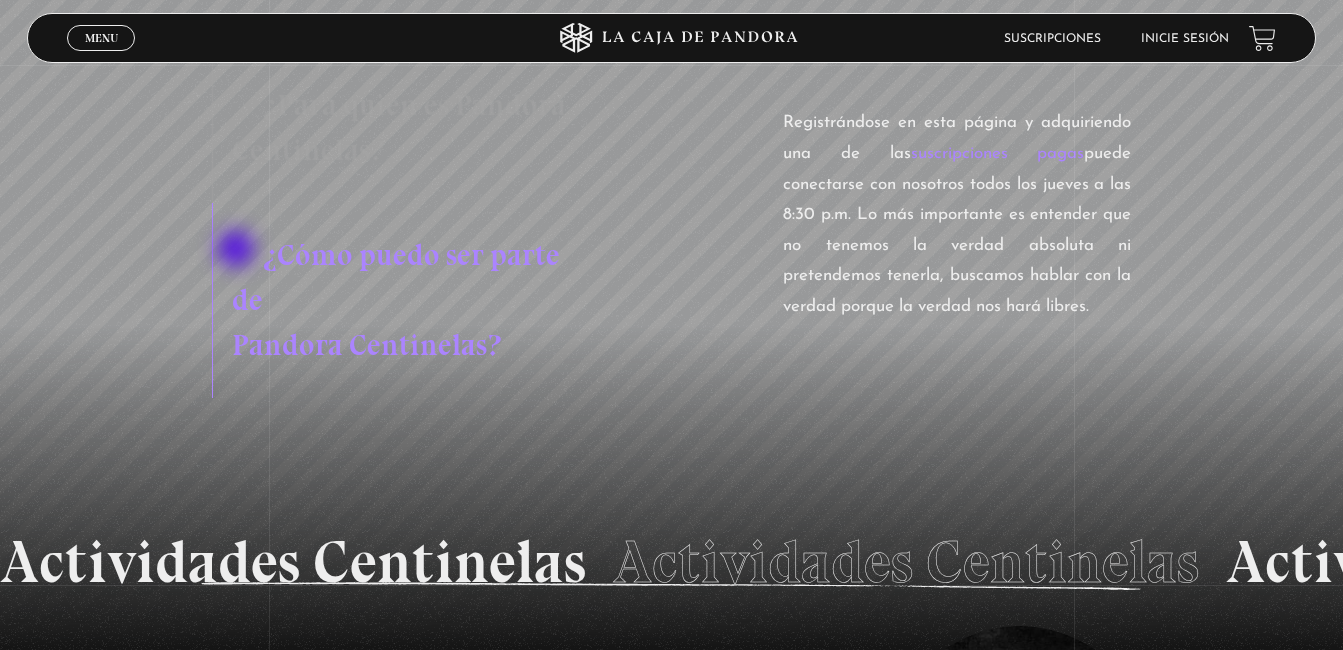 click on "¿Cómo puedo ser parte de  Pandora Centinelas?" at bounding box center (405, 300) 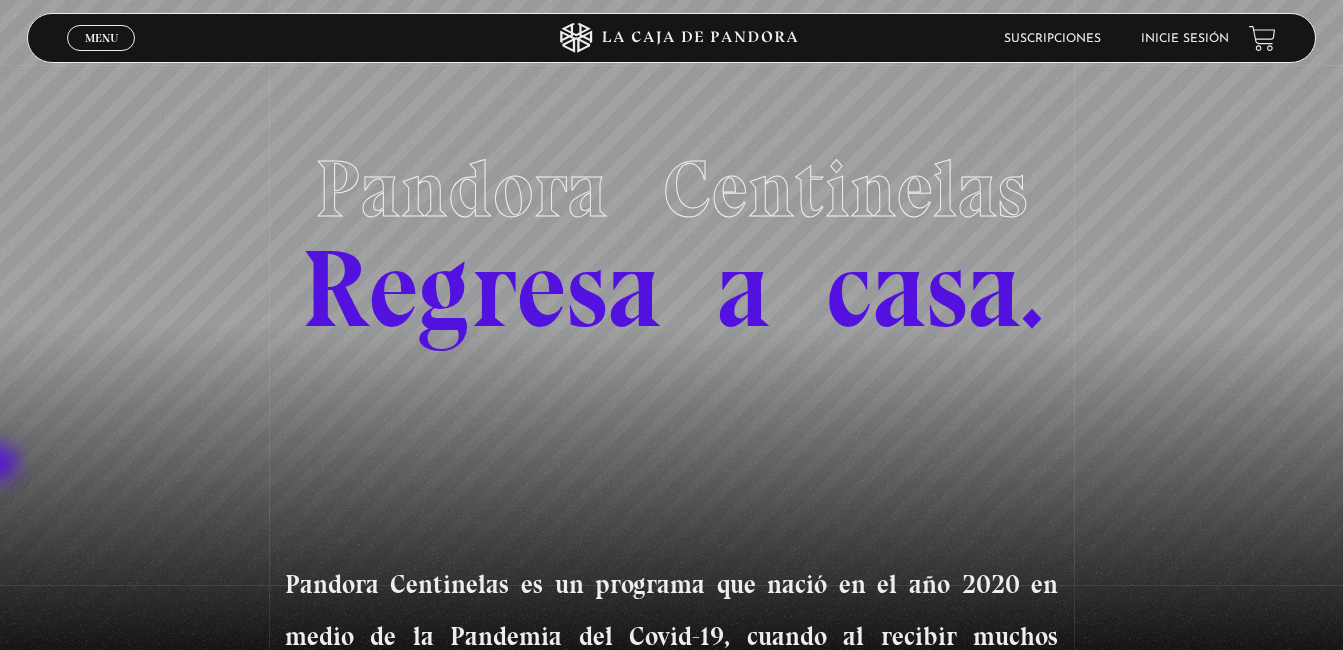 scroll, scrollTop: 0, scrollLeft: 0, axis: both 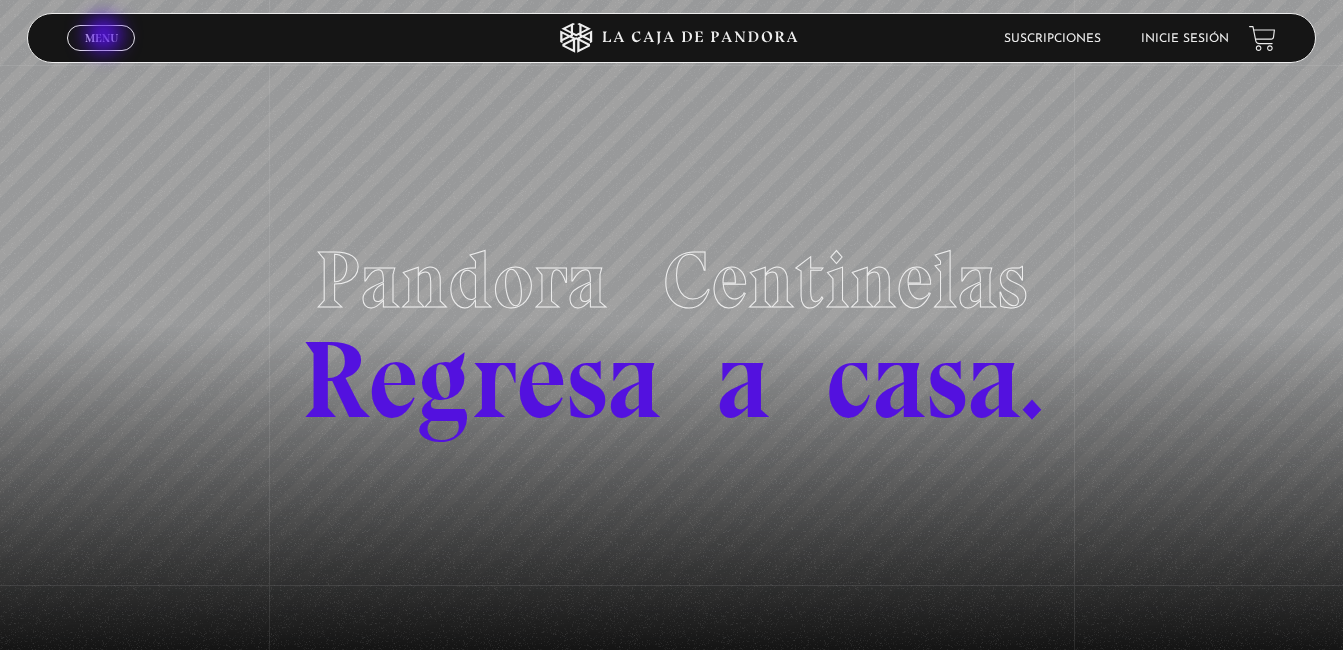 click on "Menu" at bounding box center (101, 38) 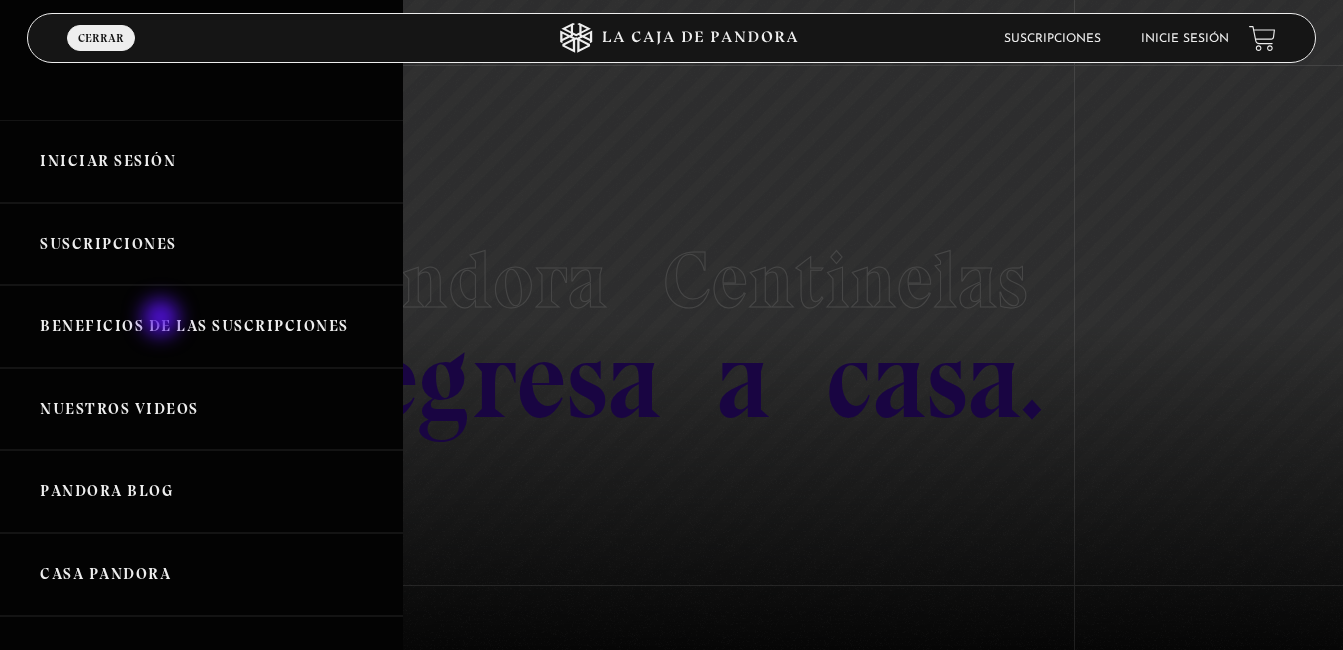 click on "Beneficios de las suscripciones" at bounding box center (201, 326) 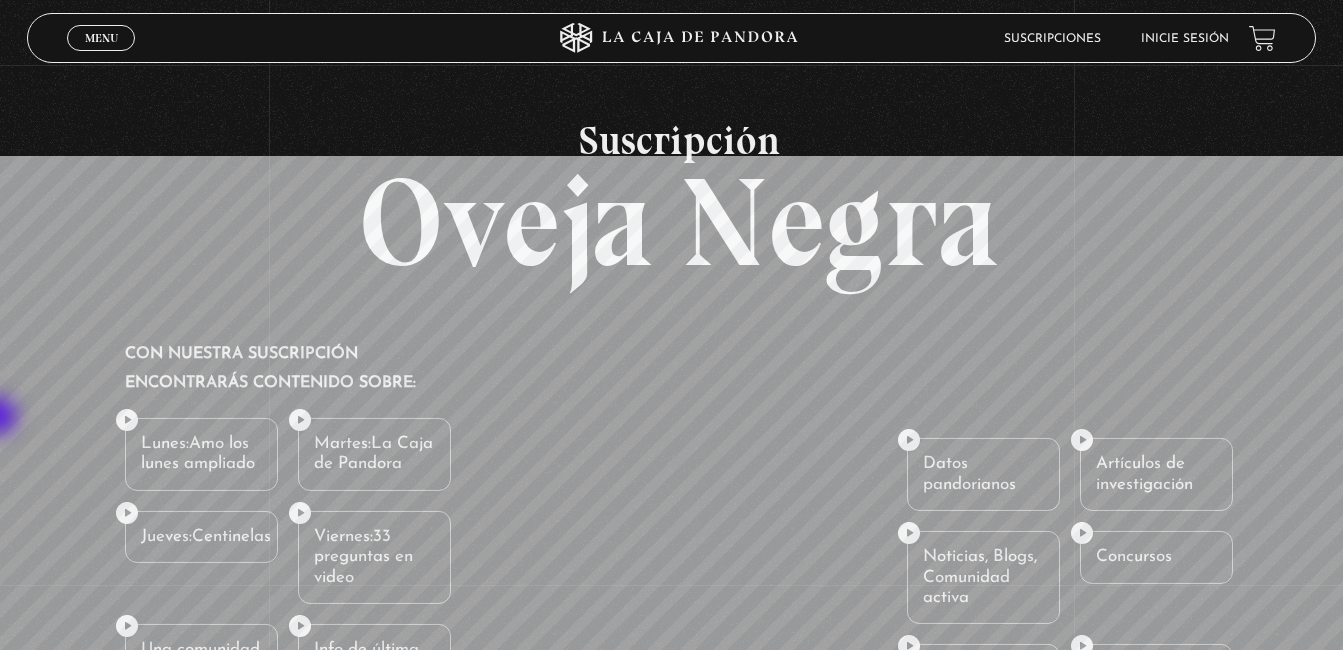 scroll, scrollTop: 2300, scrollLeft: 0, axis: vertical 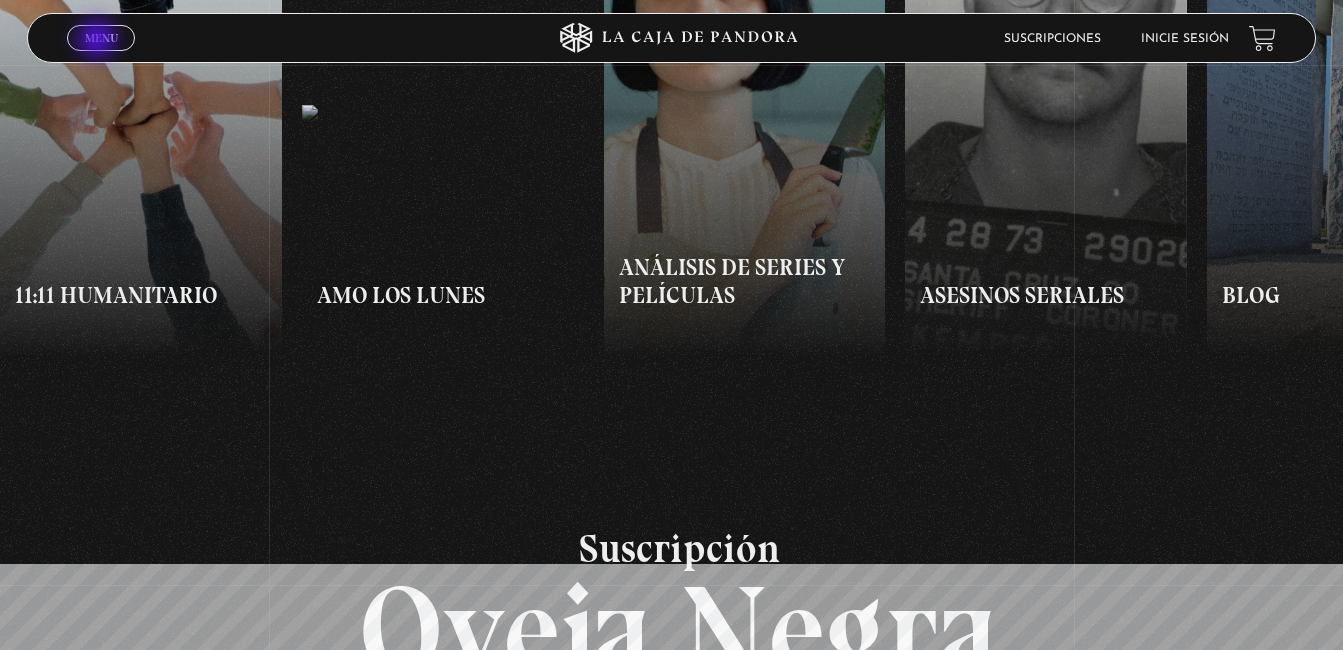 click on "Menu" at bounding box center [101, 38] 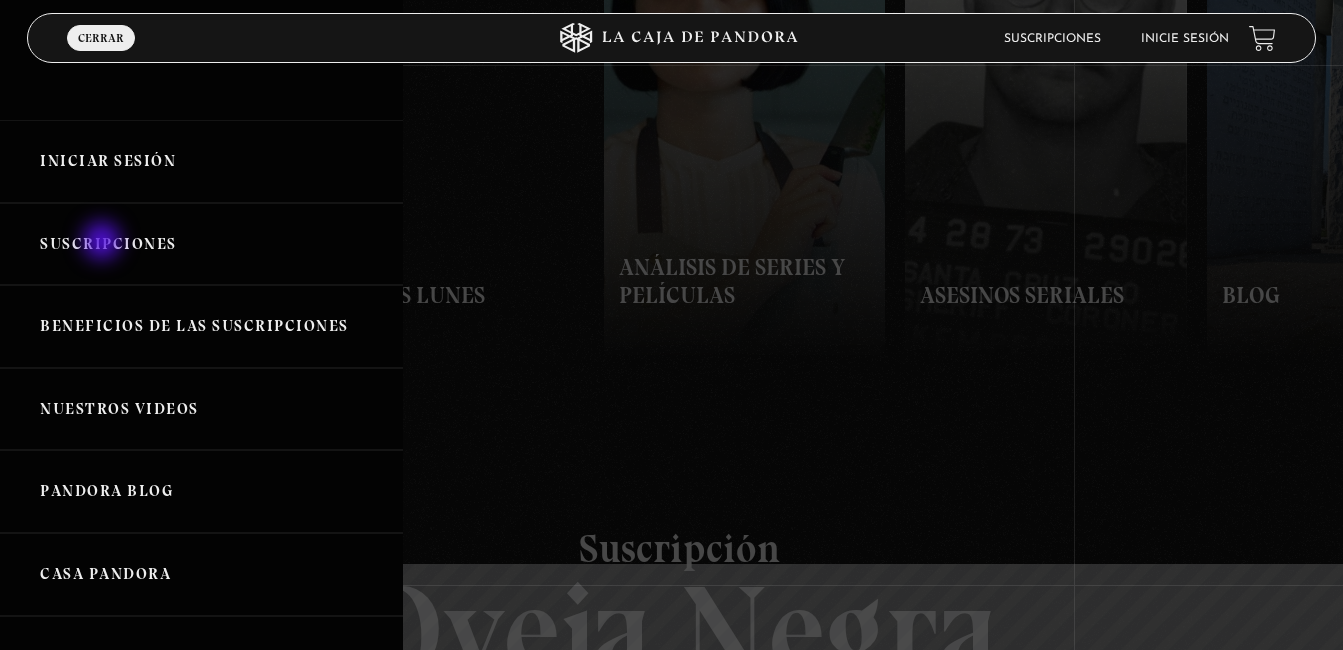 click on "Suscripciones" at bounding box center [201, 244] 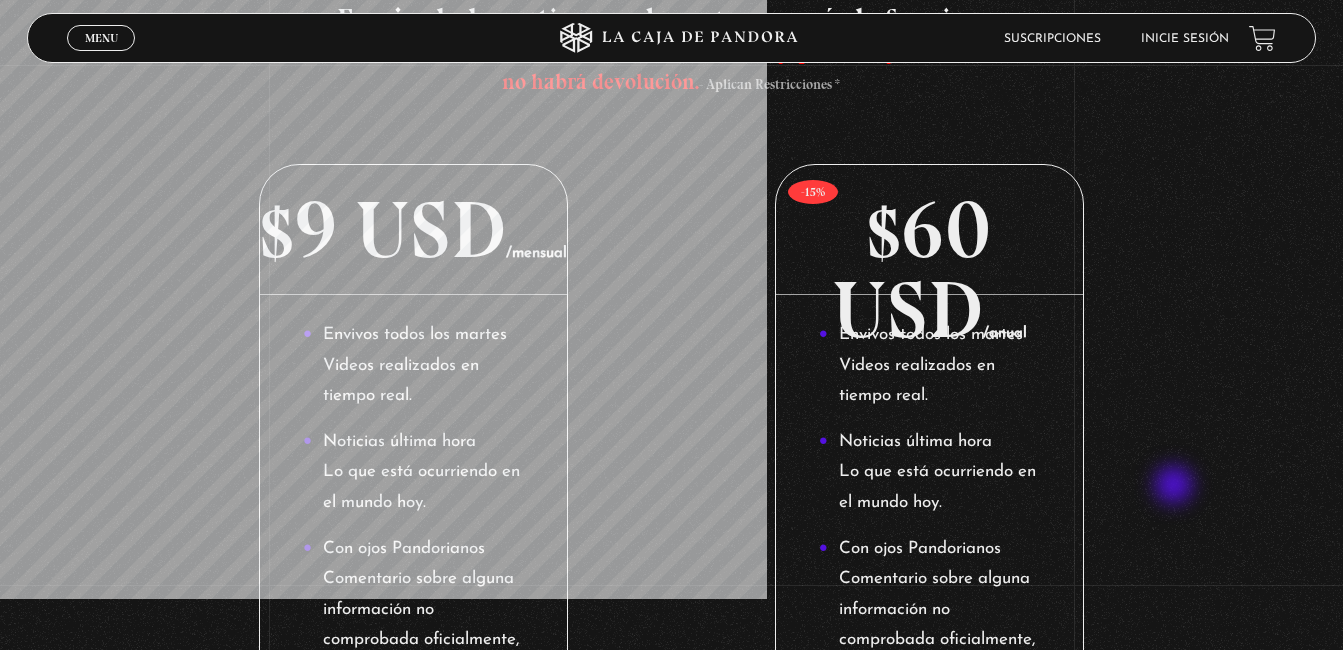 scroll, scrollTop: 0, scrollLeft: 0, axis: both 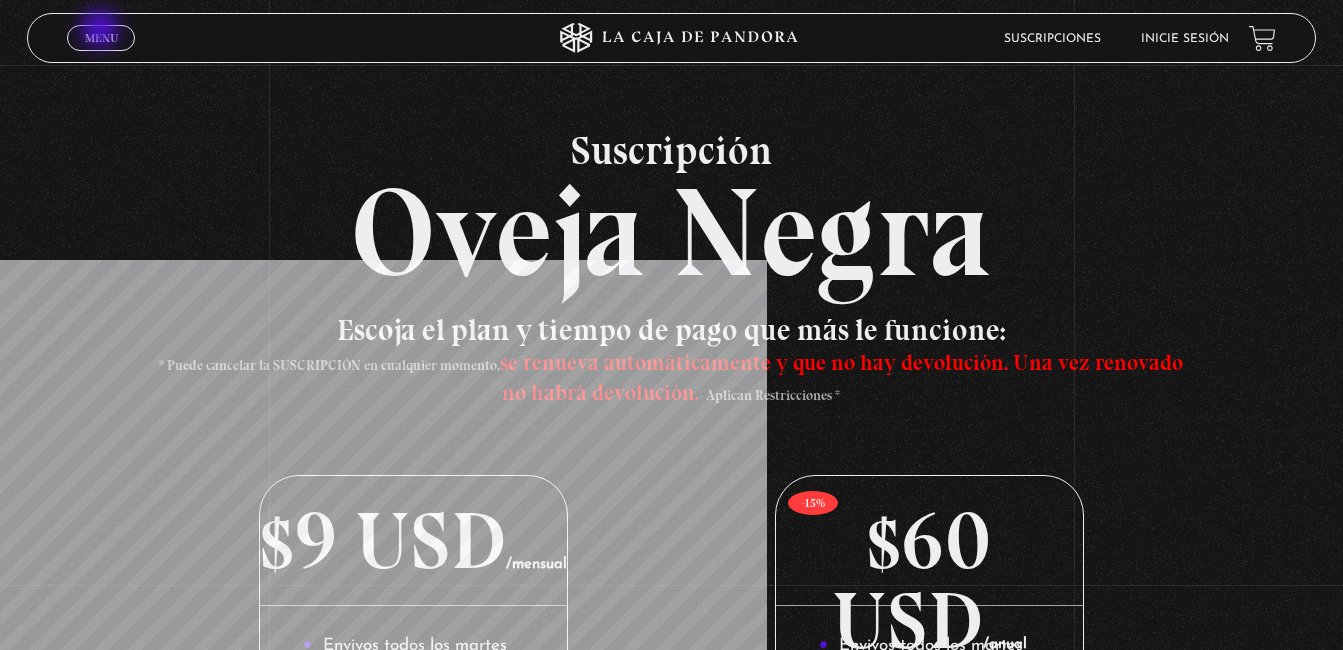 click on "Menu" at bounding box center [101, 38] 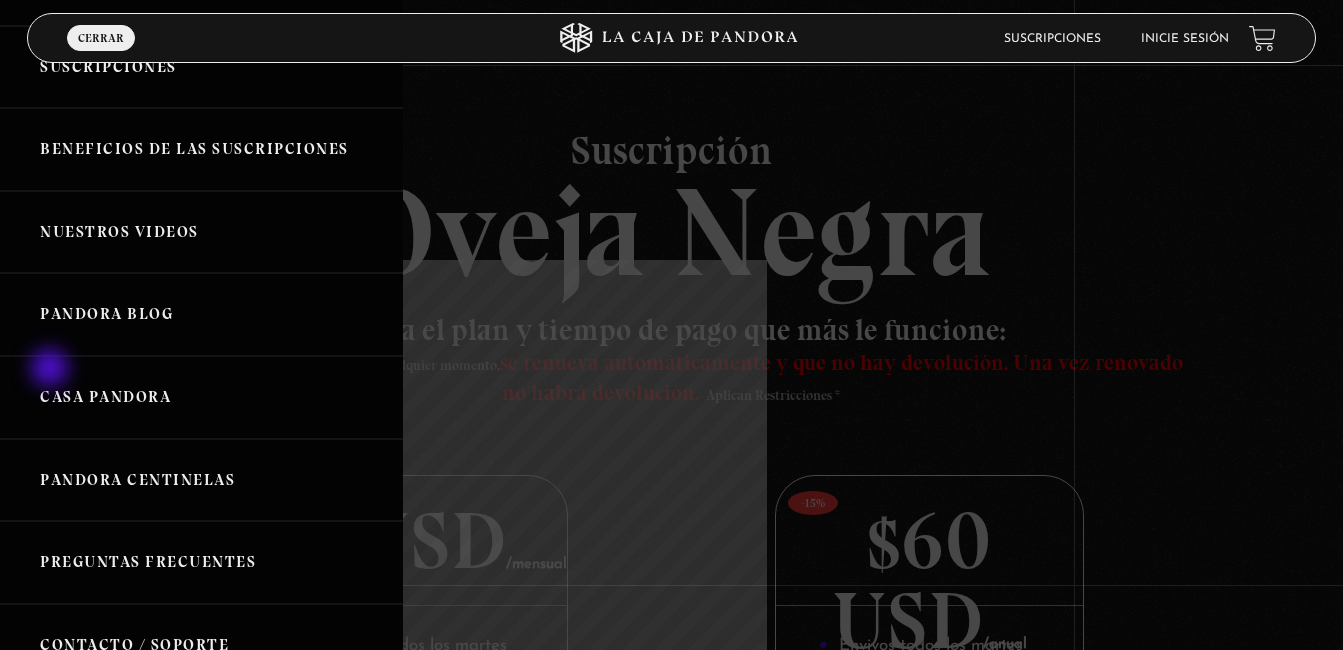 scroll, scrollTop: 200, scrollLeft: 0, axis: vertical 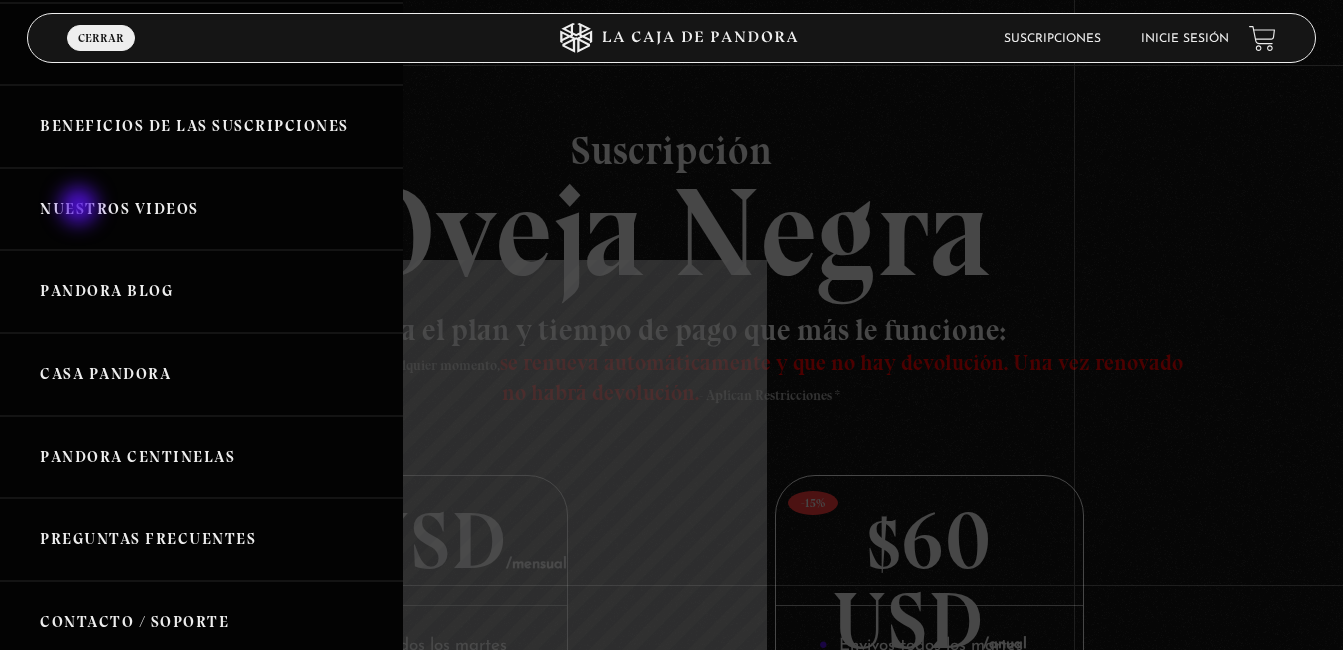 click on "Nuestros Videos" at bounding box center [201, 209] 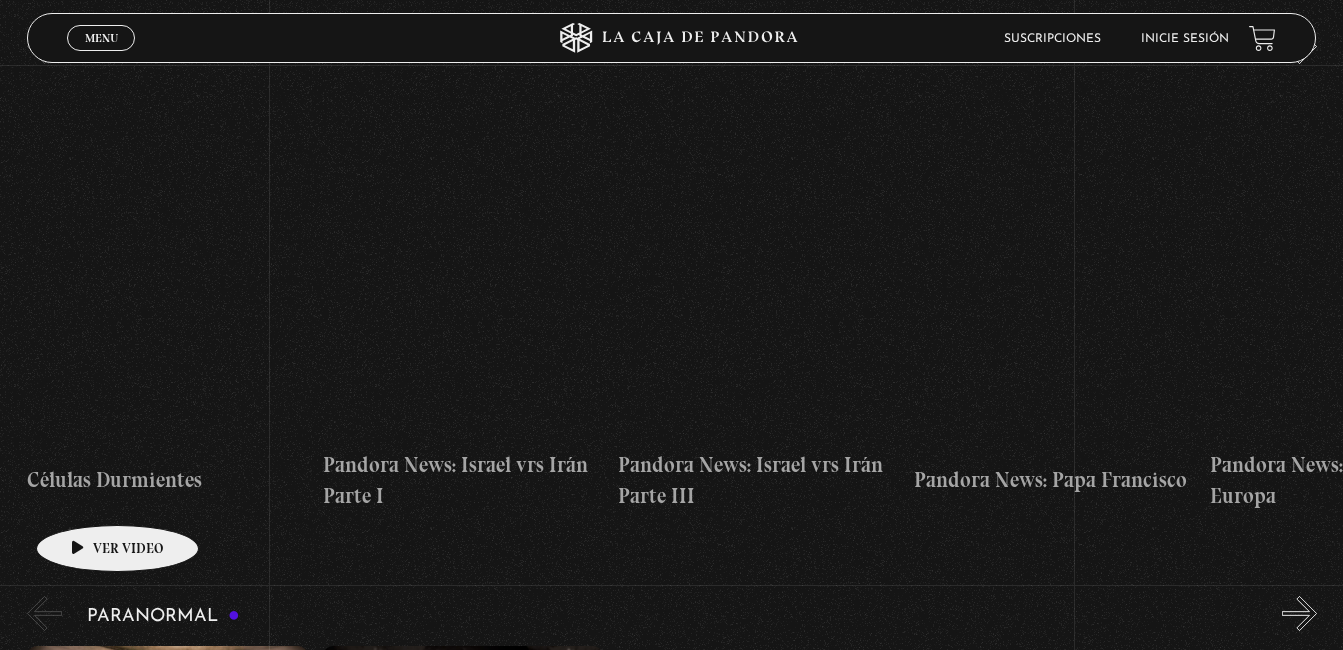 scroll, scrollTop: 400, scrollLeft: 0, axis: vertical 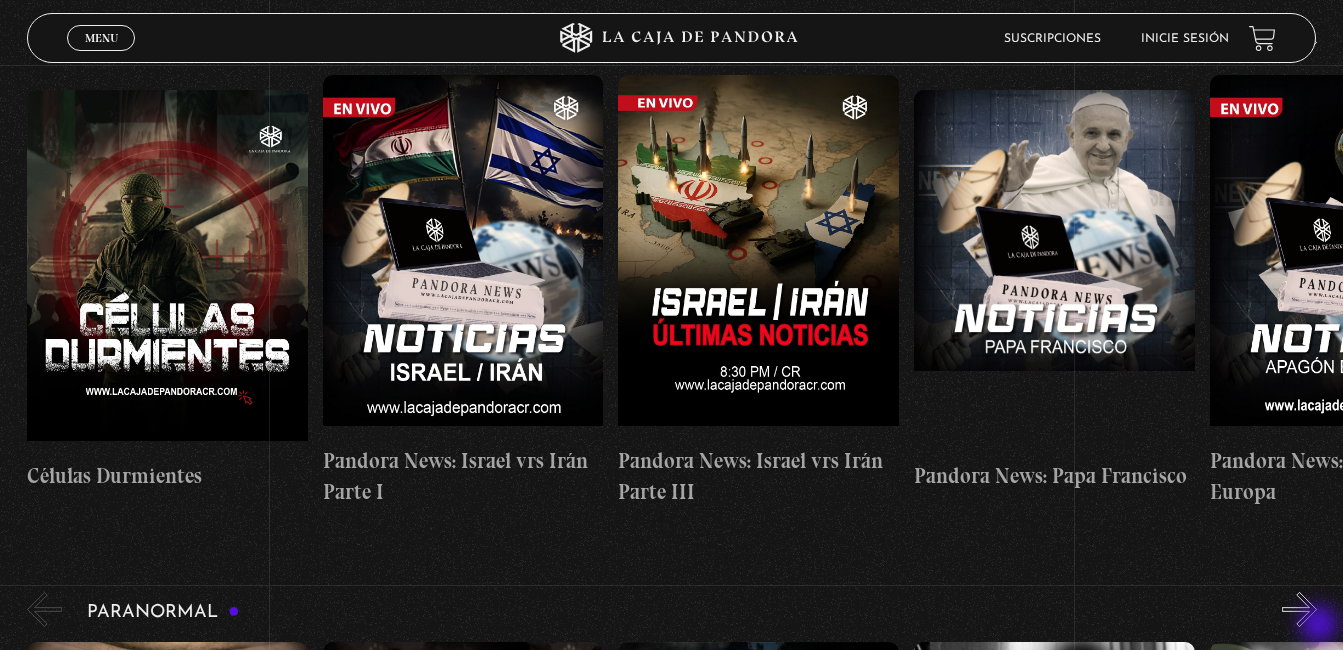 click on "»" at bounding box center [1299, 609] 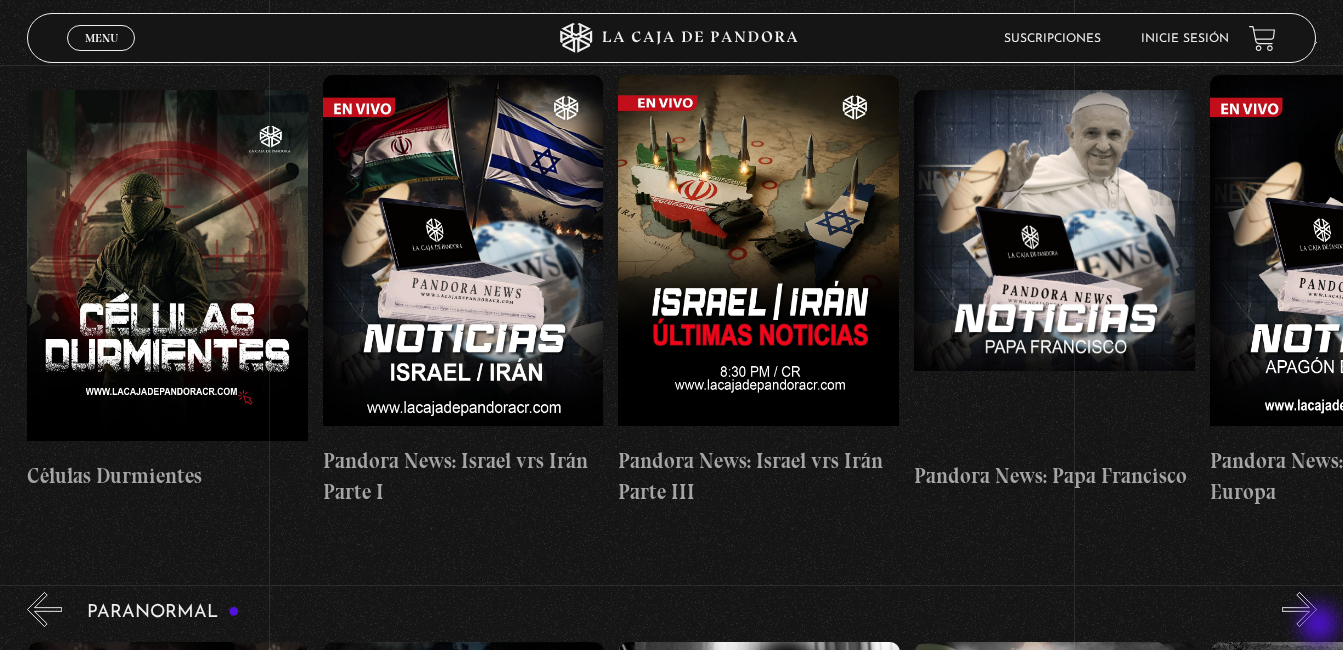 scroll, scrollTop: 0, scrollLeft: 296, axis: horizontal 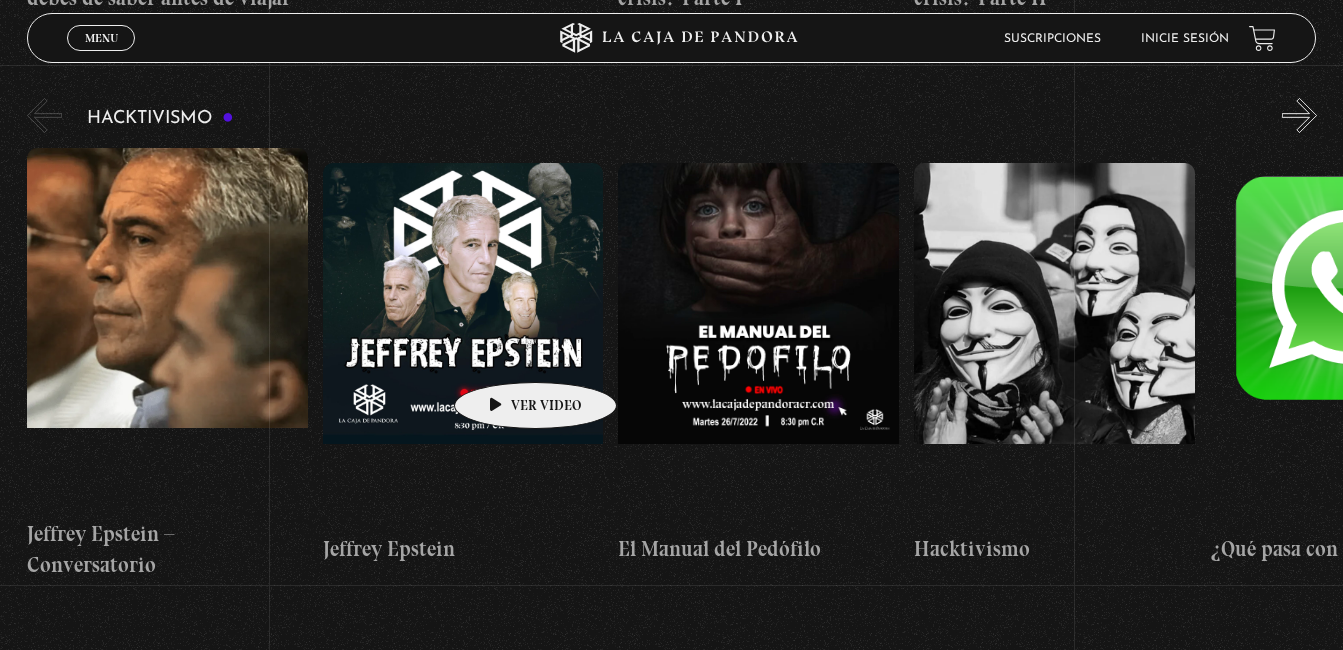 click at bounding box center (463, 343) 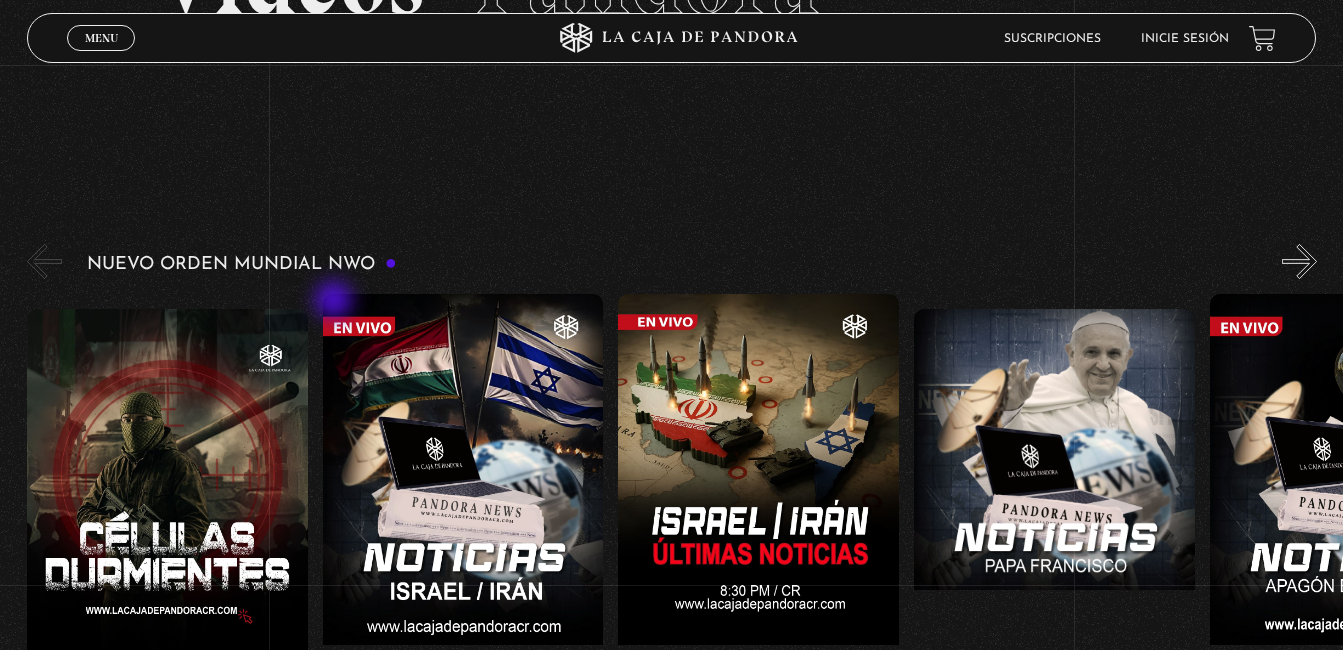 scroll, scrollTop: 400, scrollLeft: 0, axis: vertical 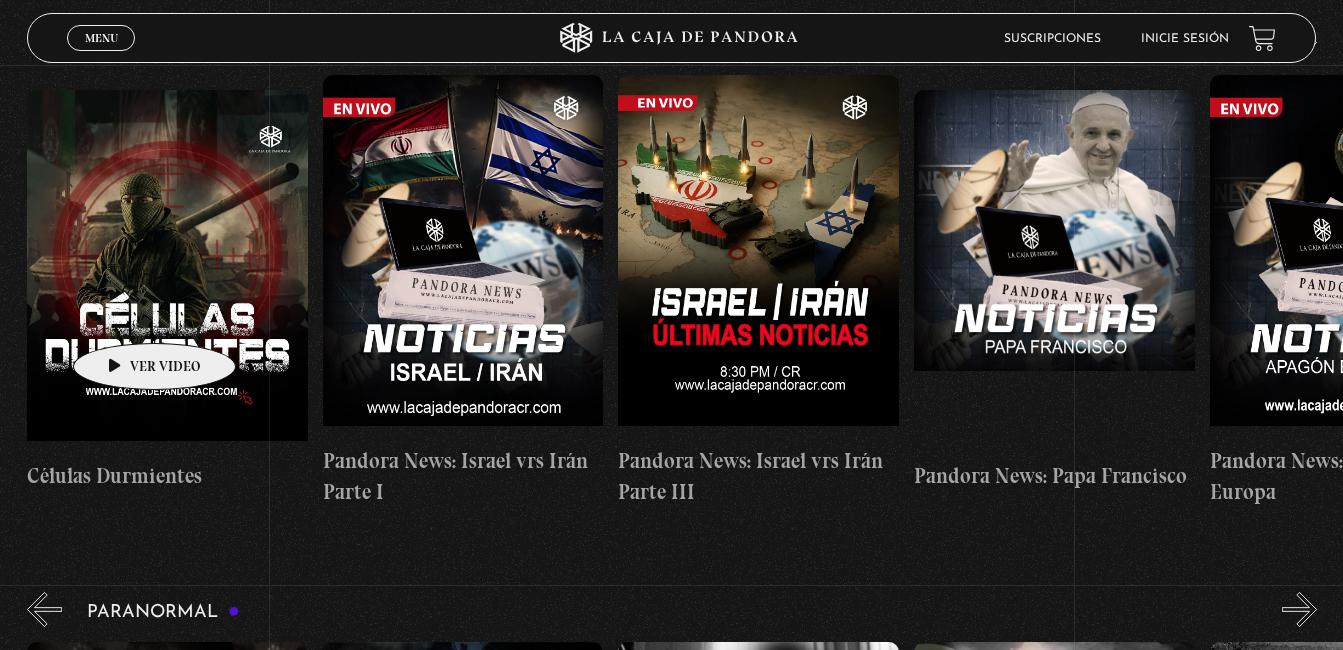 click at bounding box center [167, 270] 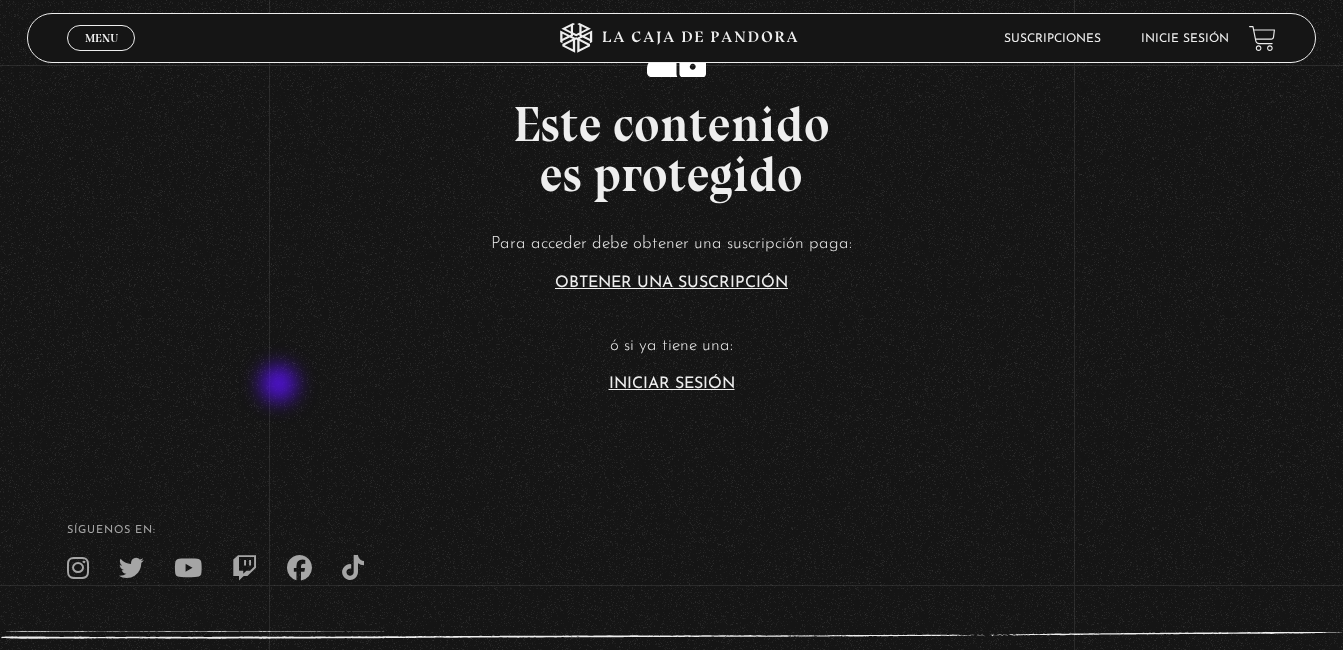 scroll, scrollTop: 100, scrollLeft: 0, axis: vertical 